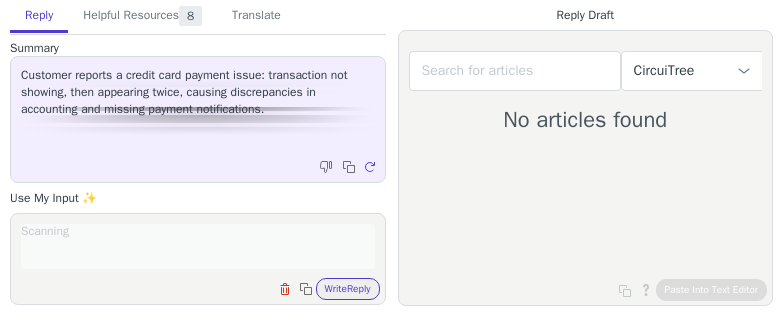 scroll, scrollTop: 0, scrollLeft: 0, axis: both 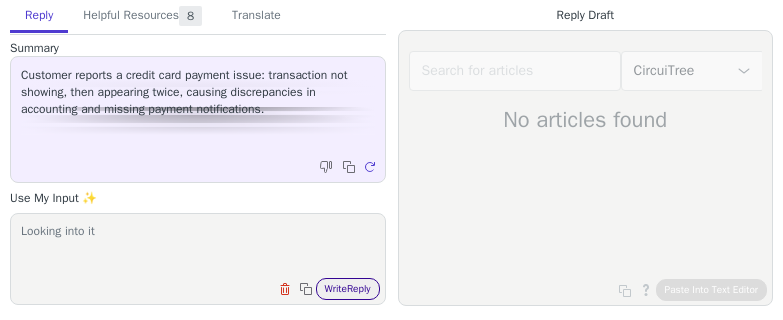 type on "Looking into it" 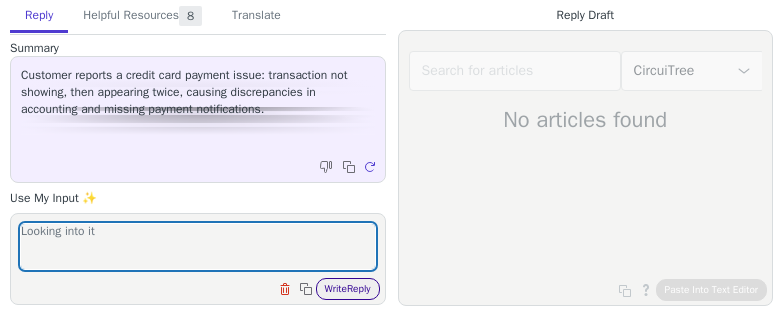 click on "Write  Reply" at bounding box center [348, 289] 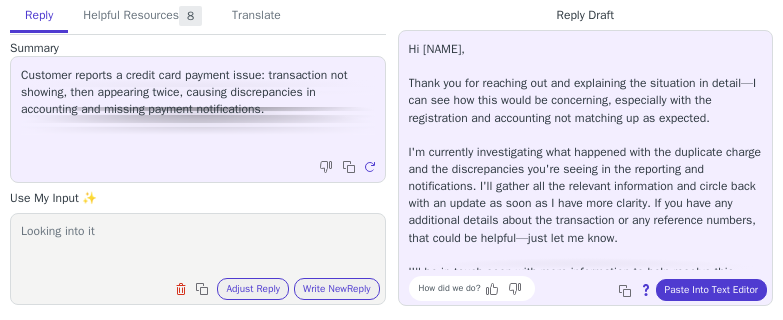 scroll, scrollTop: 11, scrollLeft: 0, axis: vertical 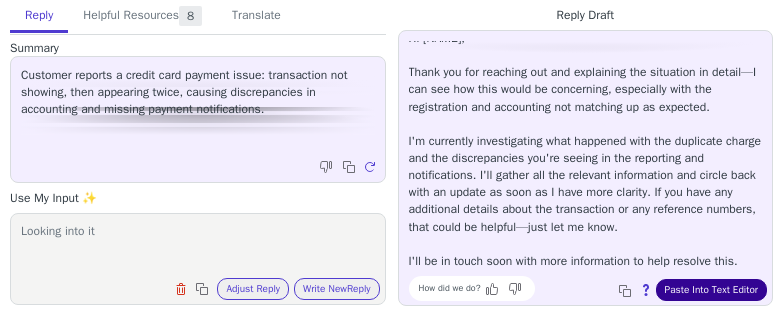 click on "Paste Into Text Editor" at bounding box center [711, 290] 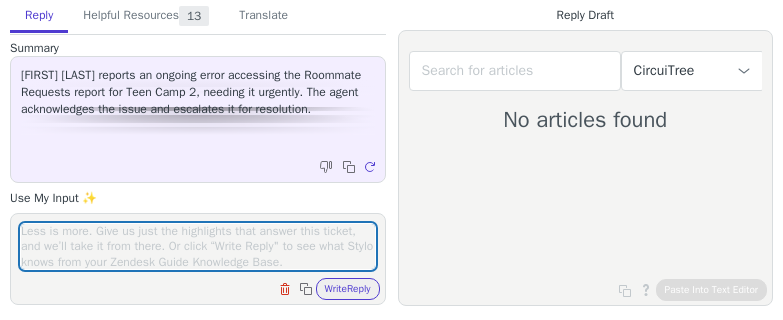 scroll, scrollTop: 0, scrollLeft: 0, axis: both 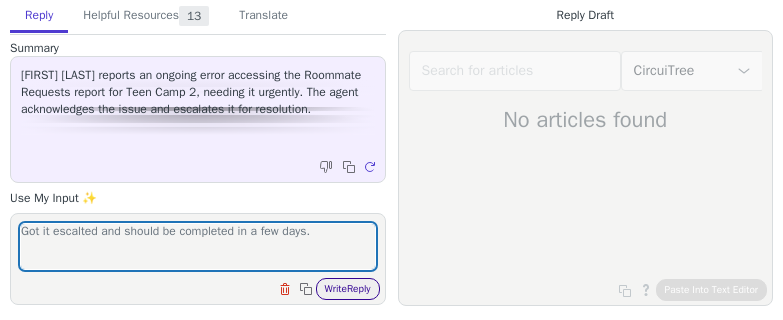 type on "Got it escalted and should be completed in a few days." 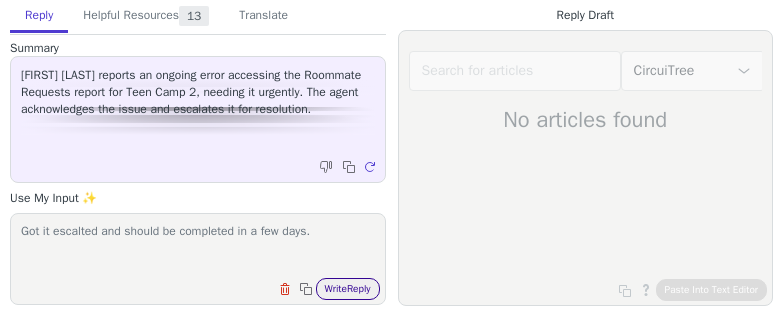 click on "Write  Reply" at bounding box center [348, 289] 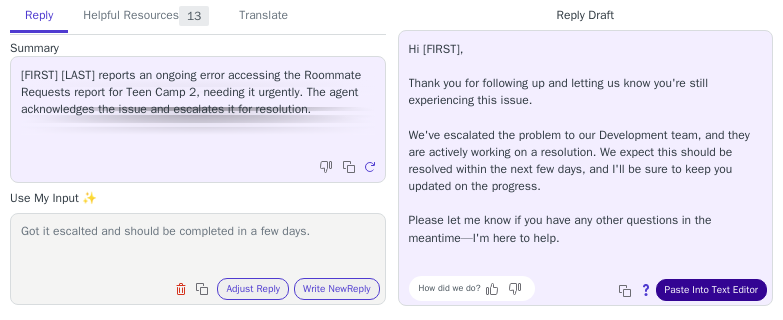 click on "Paste Into Text Editor" at bounding box center (711, 290) 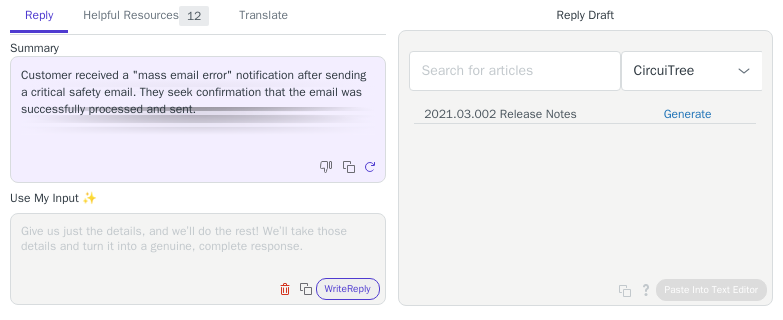 scroll, scrollTop: 0, scrollLeft: 0, axis: both 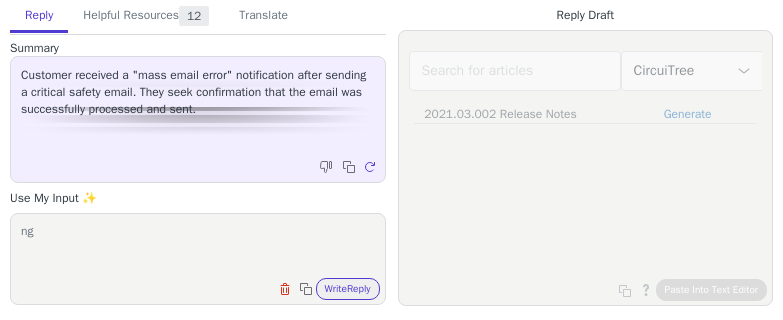 type on "n" 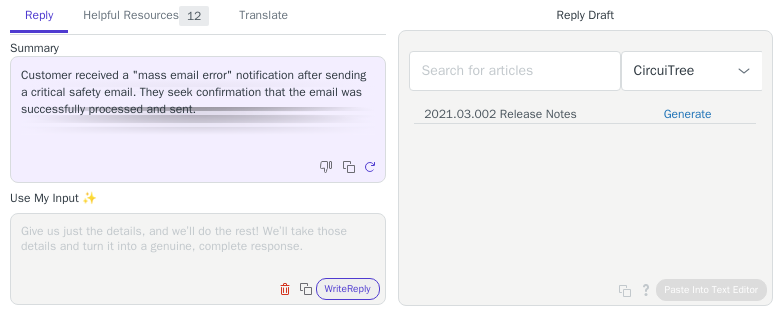 click at bounding box center (198, 246) 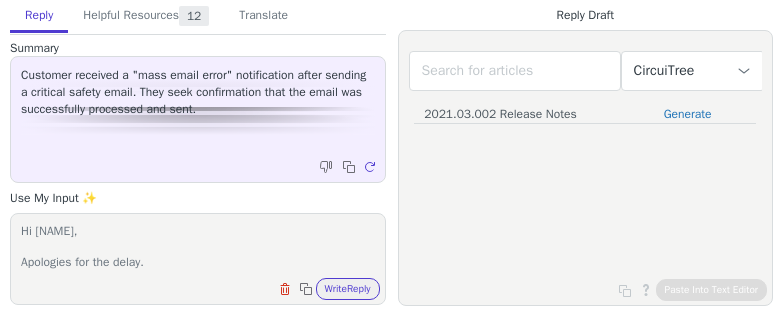 scroll, scrollTop: 32, scrollLeft: 0, axis: vertical 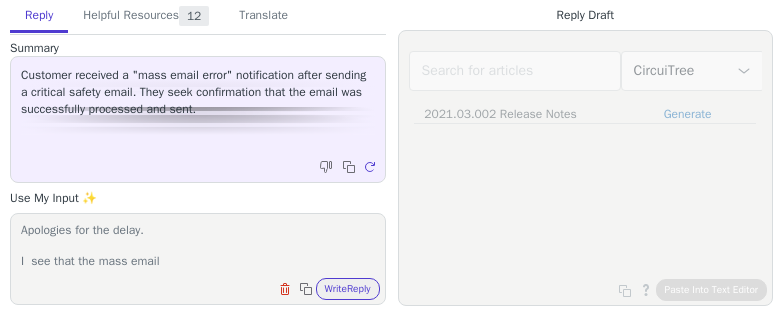 click on "Hi [NAME],
Apologies for the delay.
I  see that the mass email" at bounding box center [198, 246] 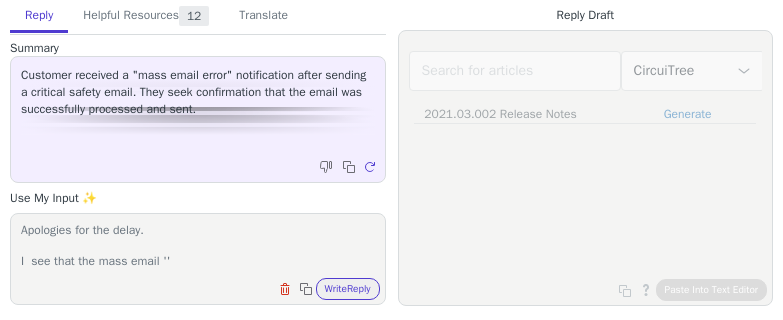 paste on "Continued Weather Communications" 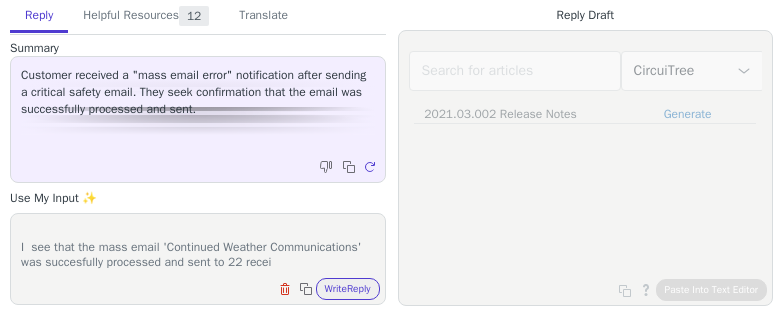 scroll, scrollTop: 62, scrollLeft: 0, axis: vertical 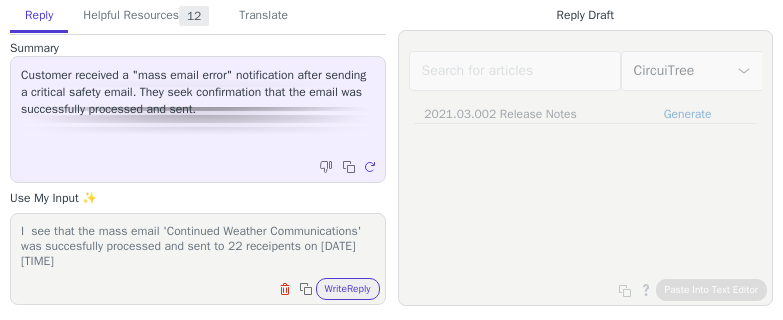 click on "Clear field Copy to clipboard Write  Reply" at bounding box center [208, 287] 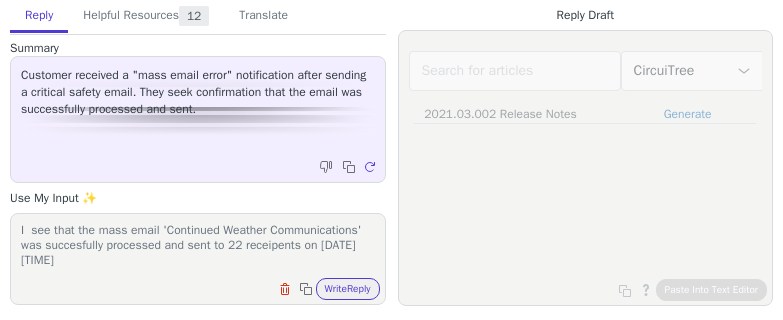 drag, startPoint x: 149, startPoint y: 246, endPoint x: 212, endPoint y: 245, distance: 63.007935 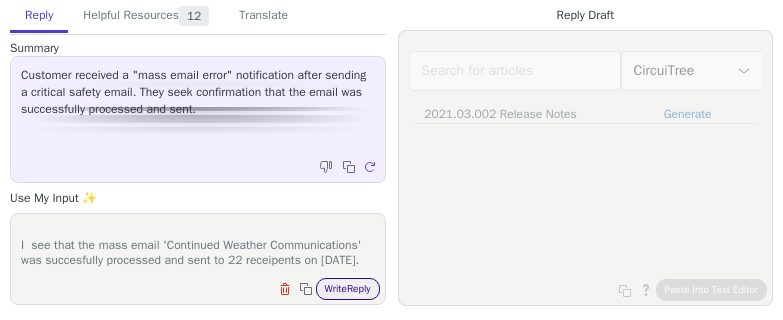 type on "Hi [NAME],
Apologies for the delay.
I  see that the mass email 'Continued Weather Communications' was succesfully processed and sent to 22 receipents on [DATE]." 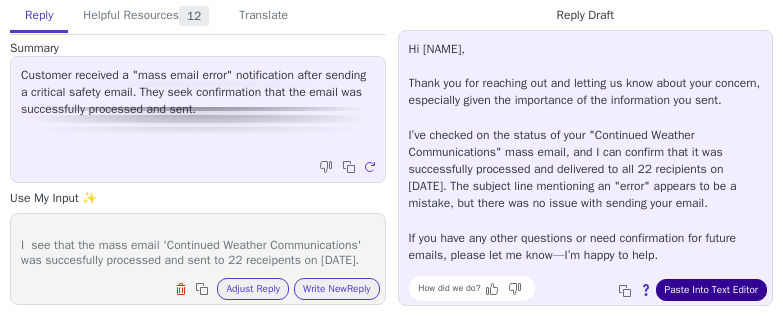 click on "Paste Into Text Editor" at bounding box center (711, 290) 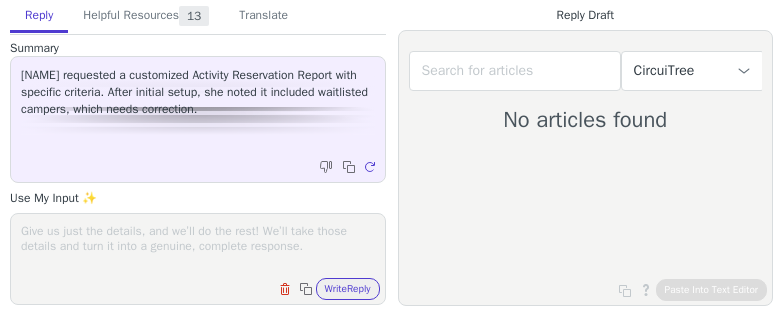 scroll, scrollTop: 0, scrollLeft: 0, axis: both 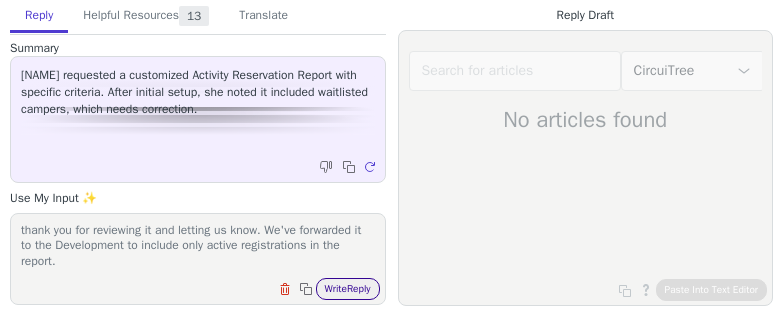 type on "thank you for reviewing it and letting us know. We've forwarded it to the Development to include only active registrations in the report." 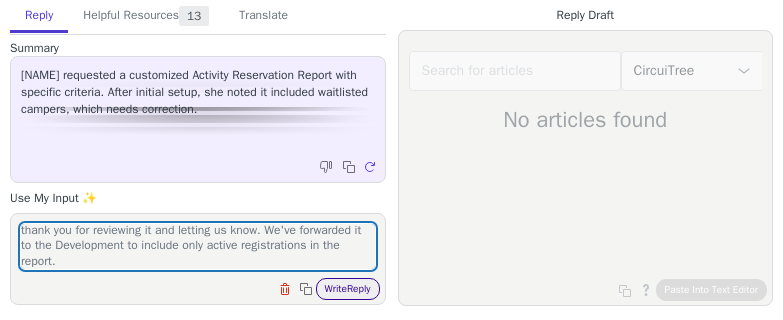 click on "Write  Reply" at bounding box center (348, 289) 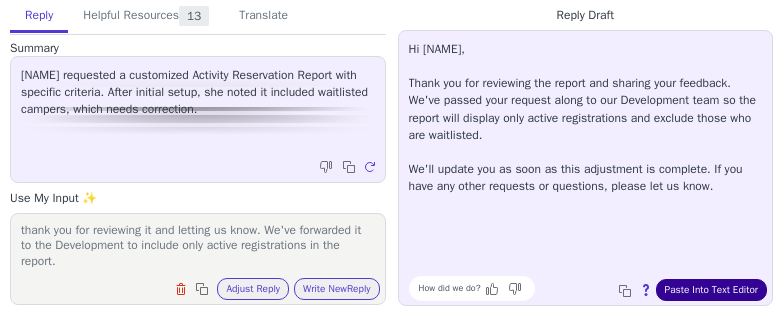 click on "Paste Into Text Editor" at bounding box center [711, 290] 